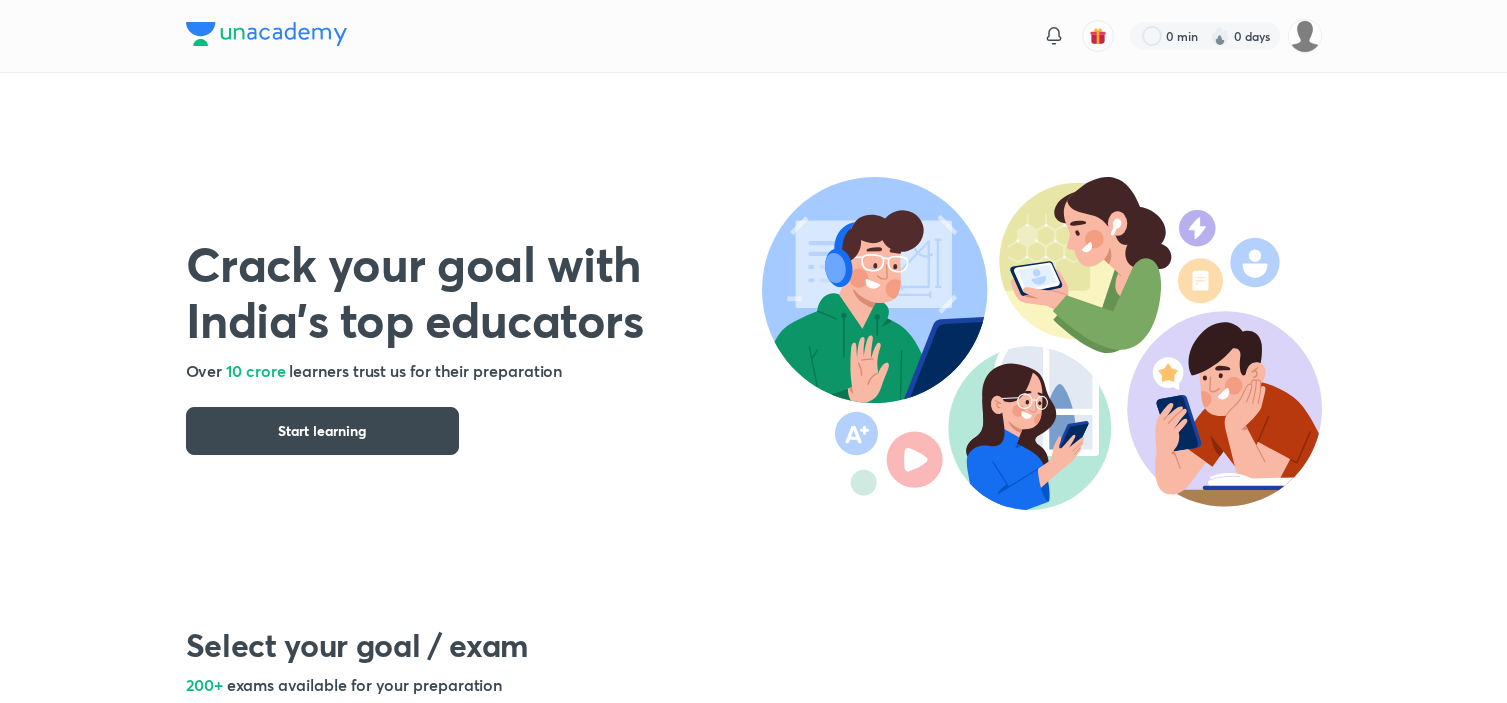 scroll, scrollTop: 0, scrollLeft: 0, axis: both 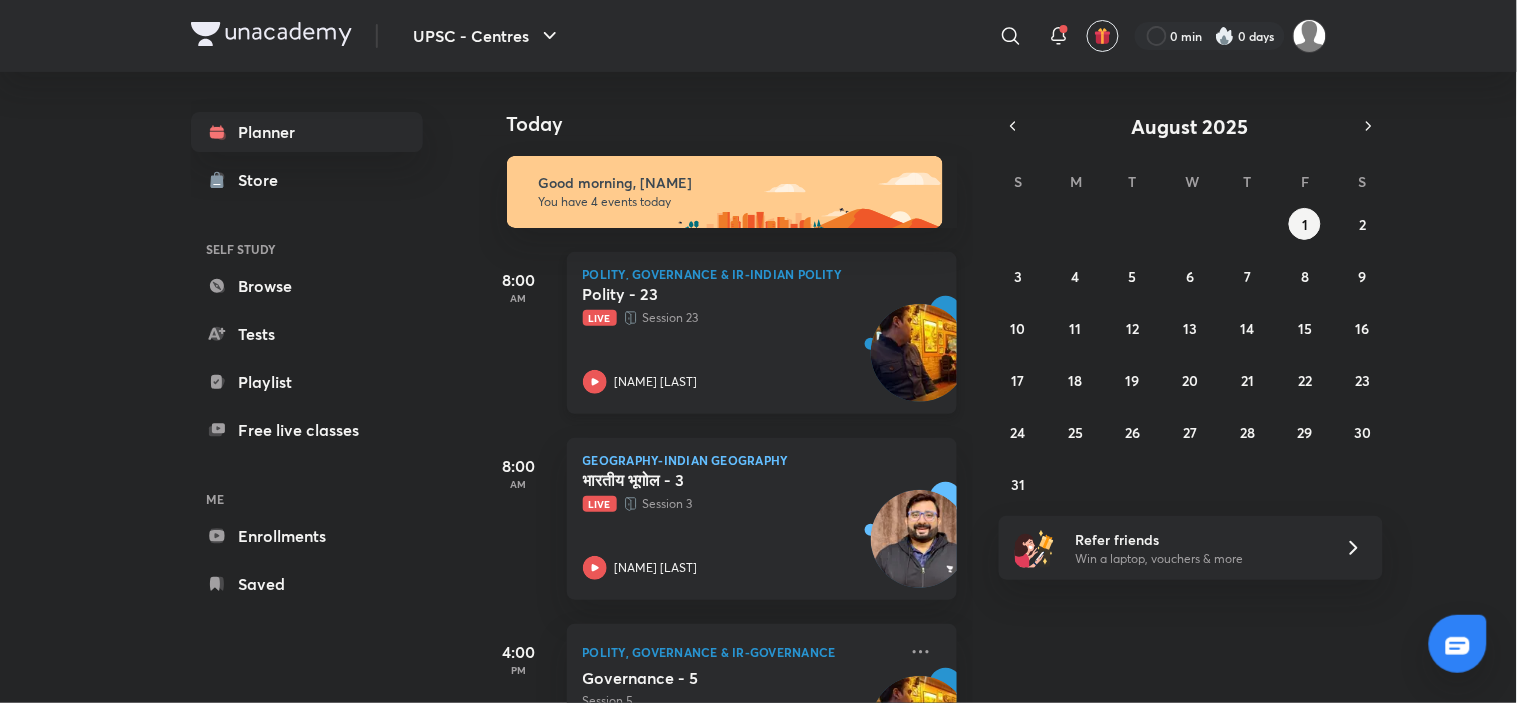 click on "Polity - 23 Live Session 23 Harshmeet Singh" at bounding box center [740, 339] 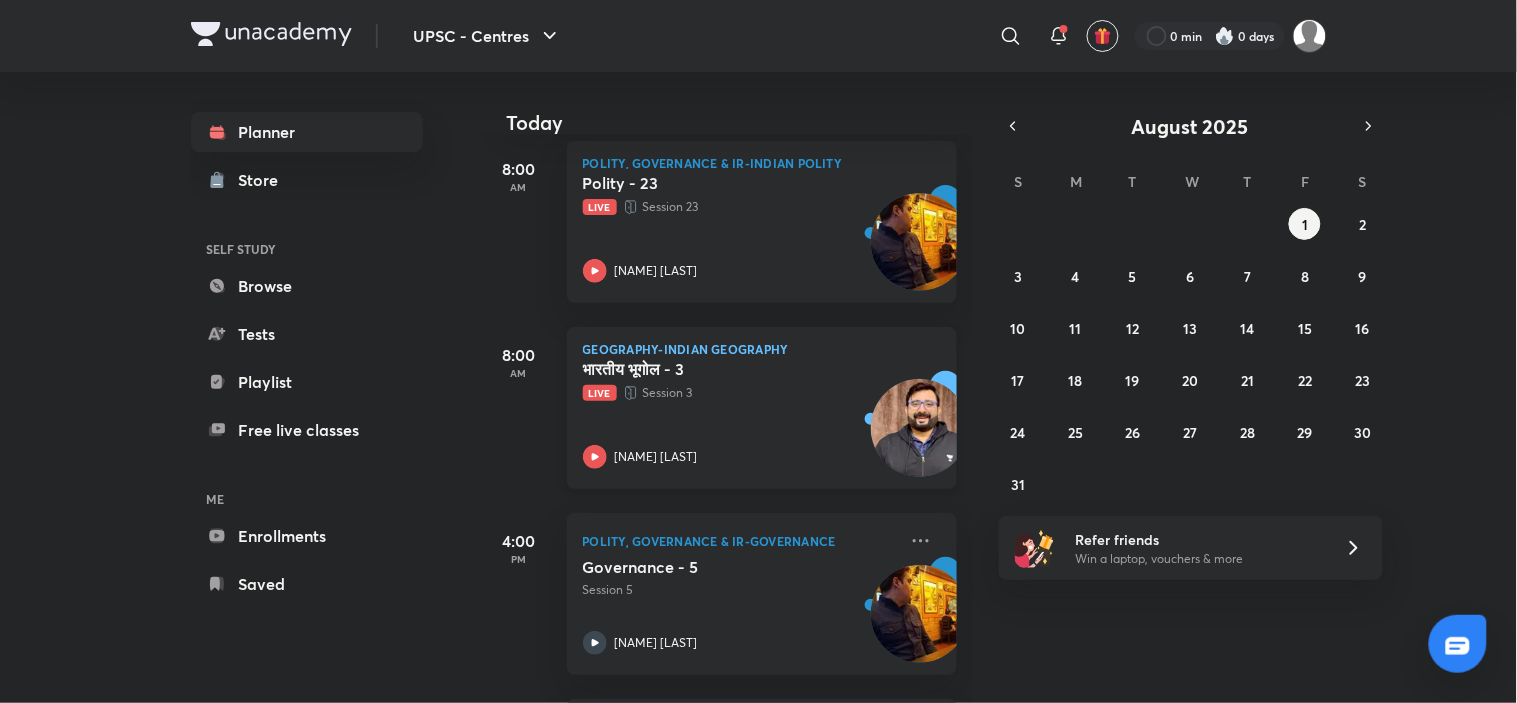 click on "Live Session 3" at bounding box center (740, 393) 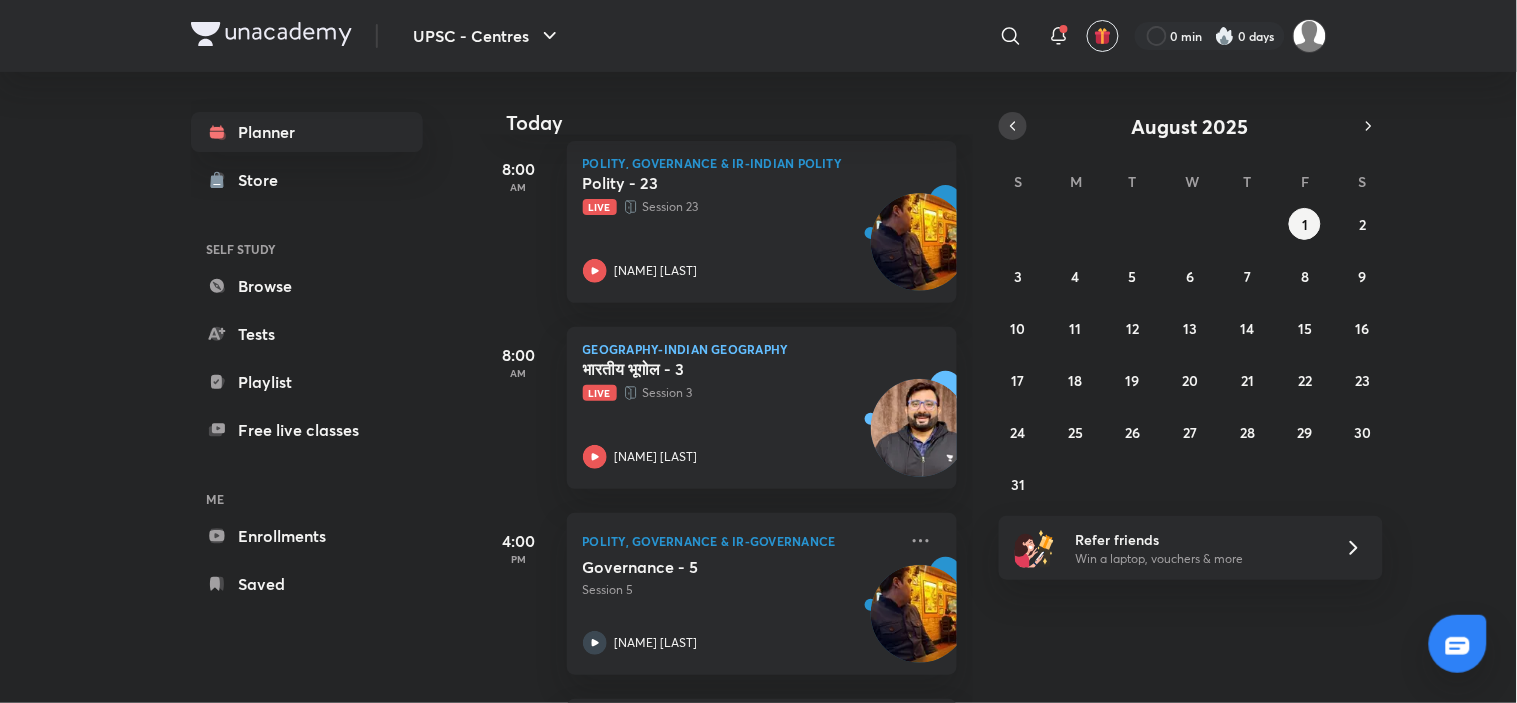 click at bounding box center (1013, 126) 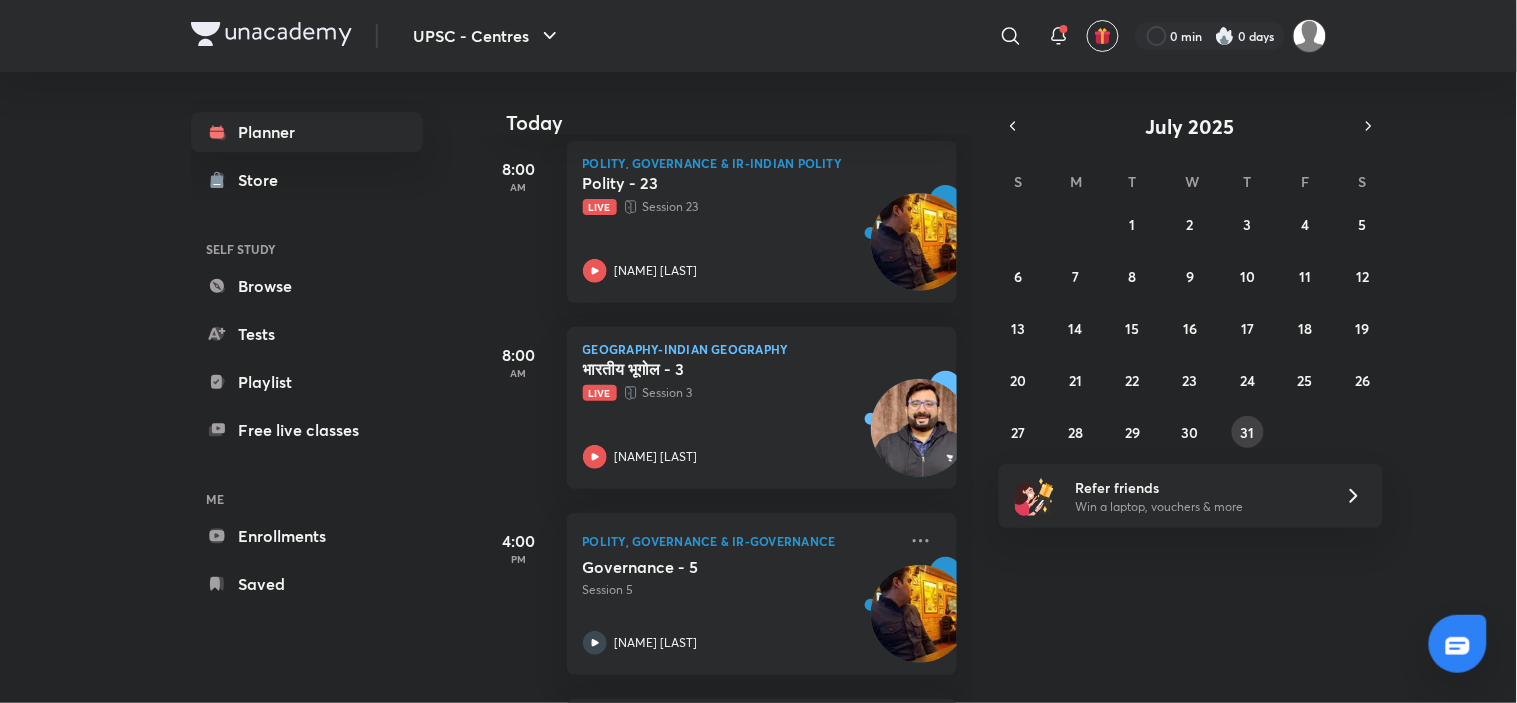 click on "31" at bounding box center [1248, 432] 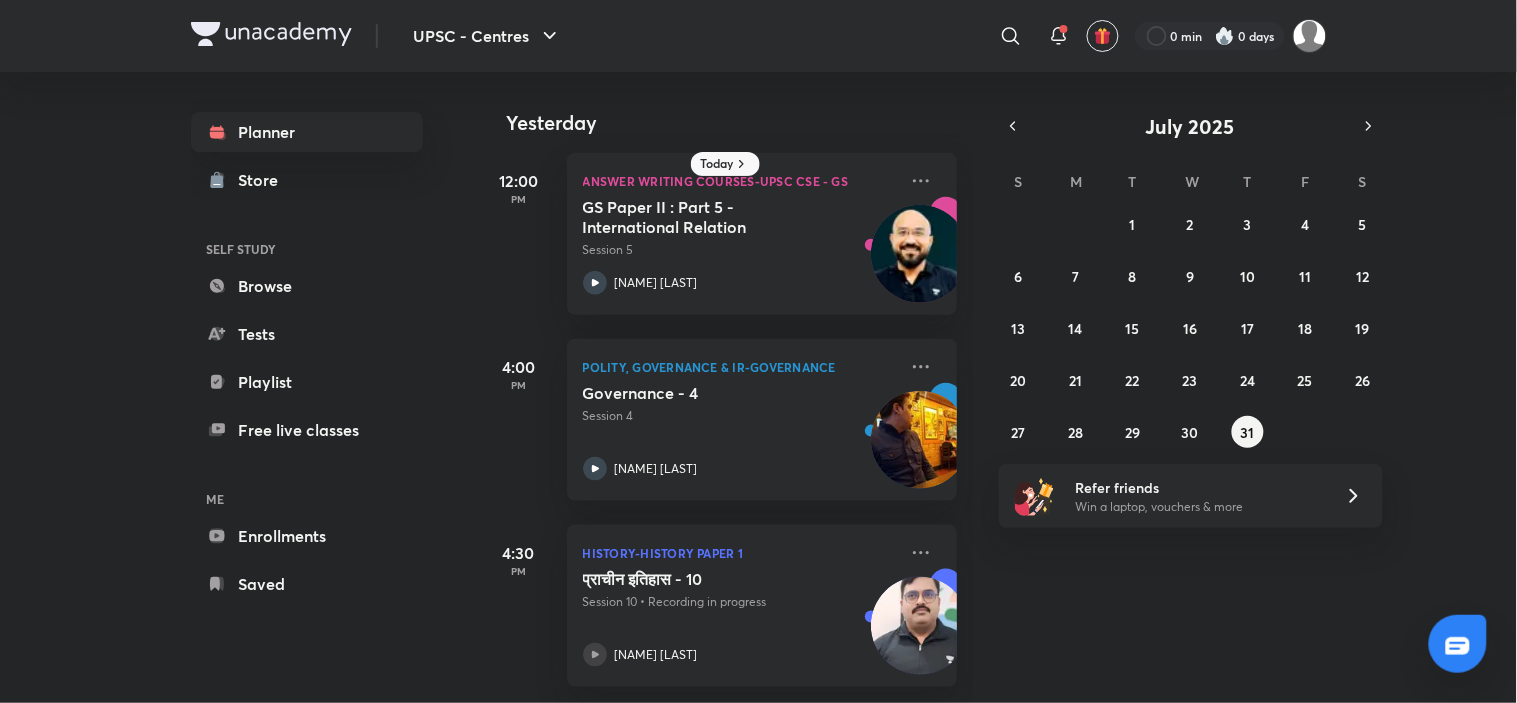 scroll, scrollTop: 395, scrollLeft: 0, axis: vertical 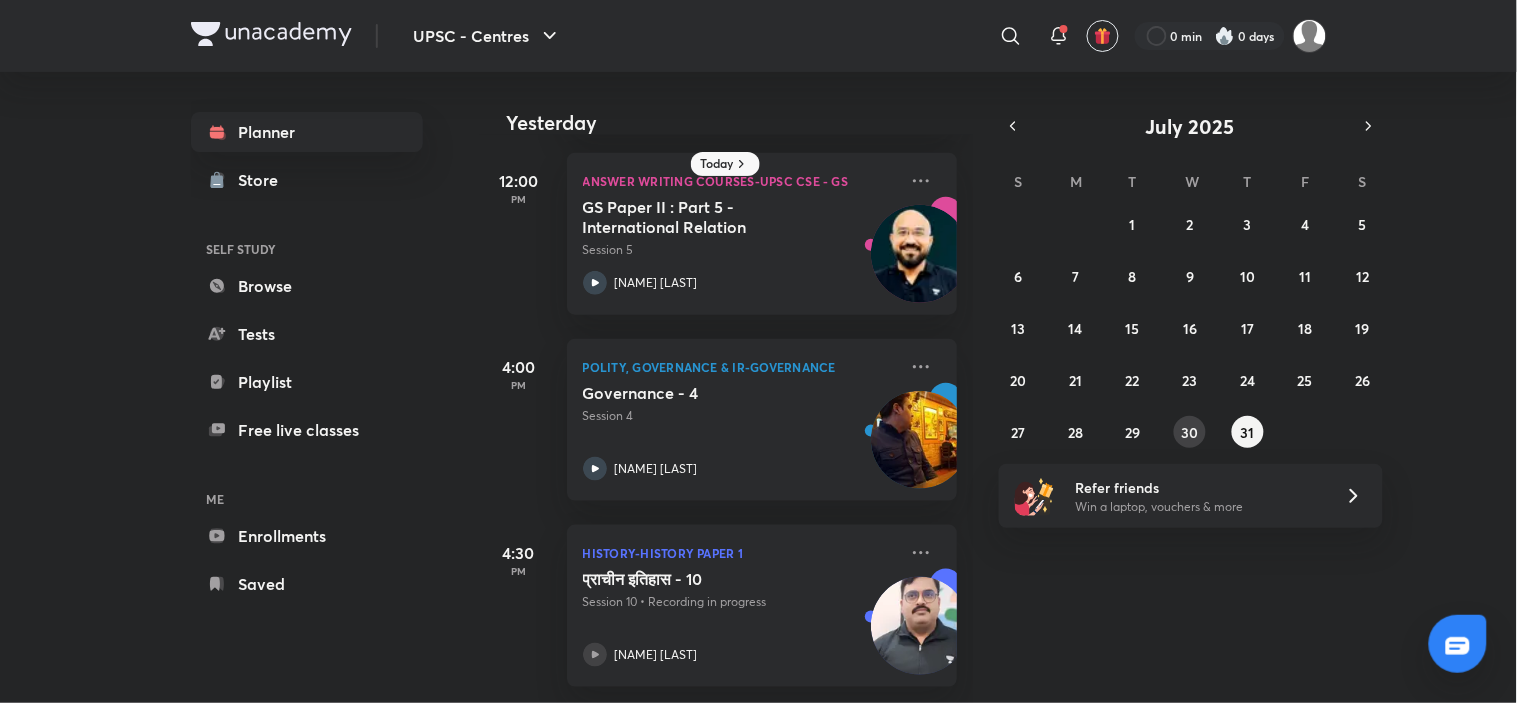 click on "30" at bounding box center (1190, 432) 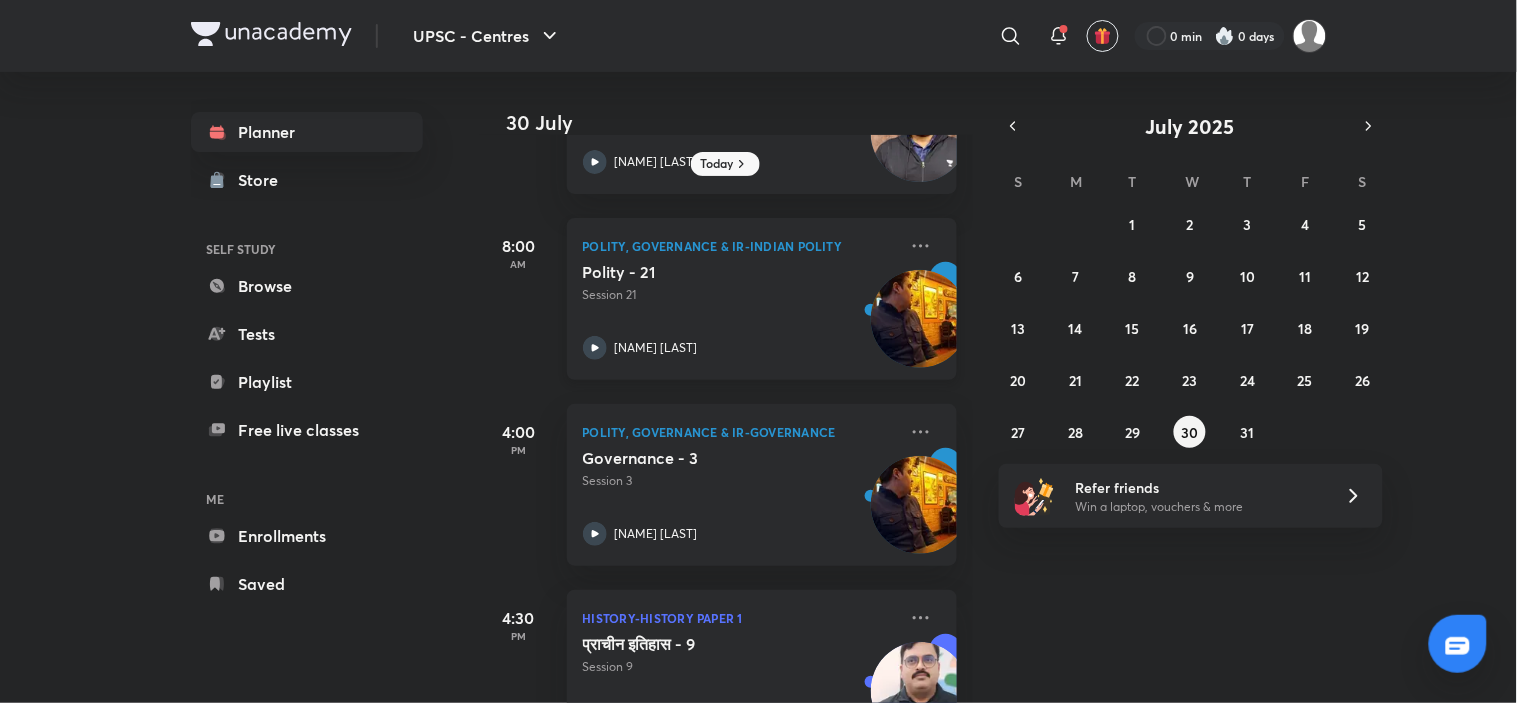 scroll, scrollTop: 208, scrollLeft: 0, axis: vertical 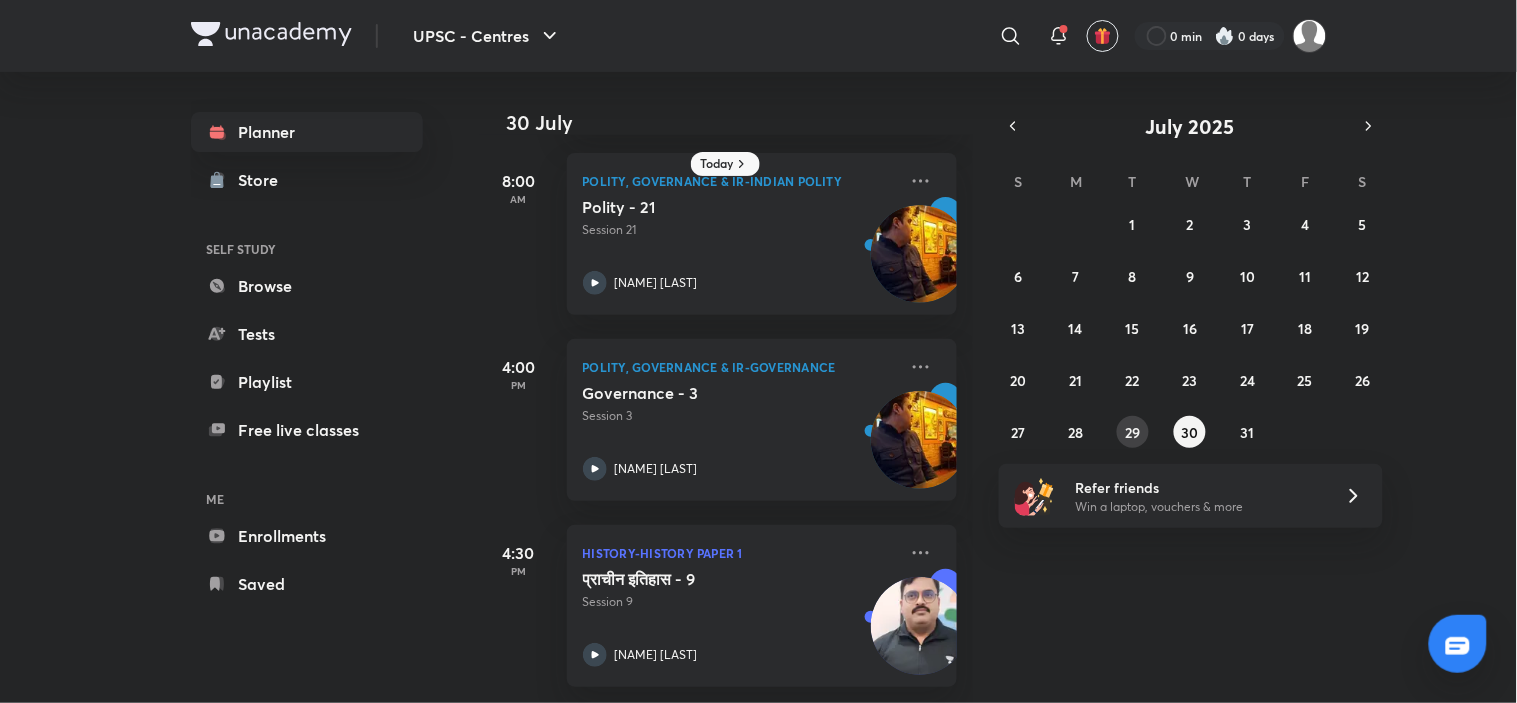 click on "29" at bounding box center (1133, 432) 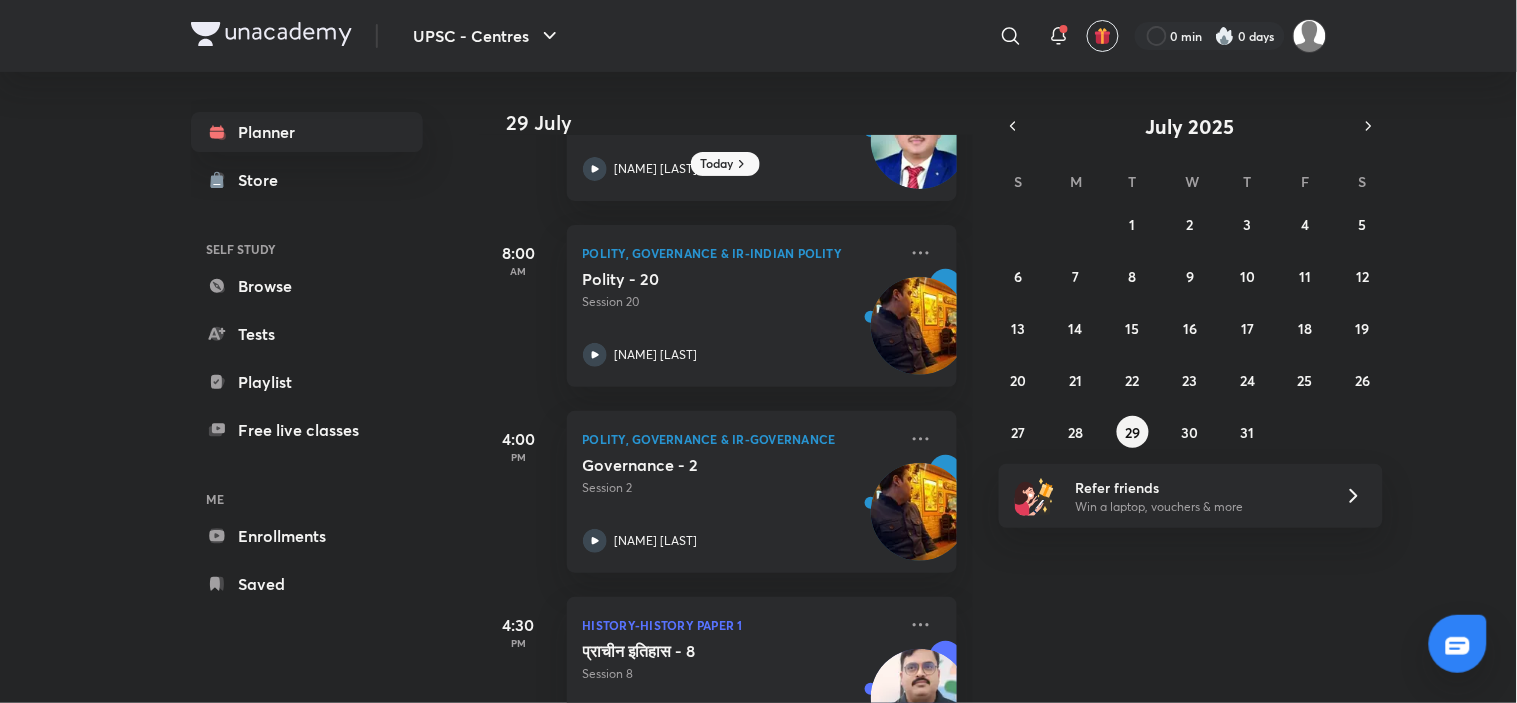 scroll, scrollTop: 208, scrollLeft: 0, axis: vertical 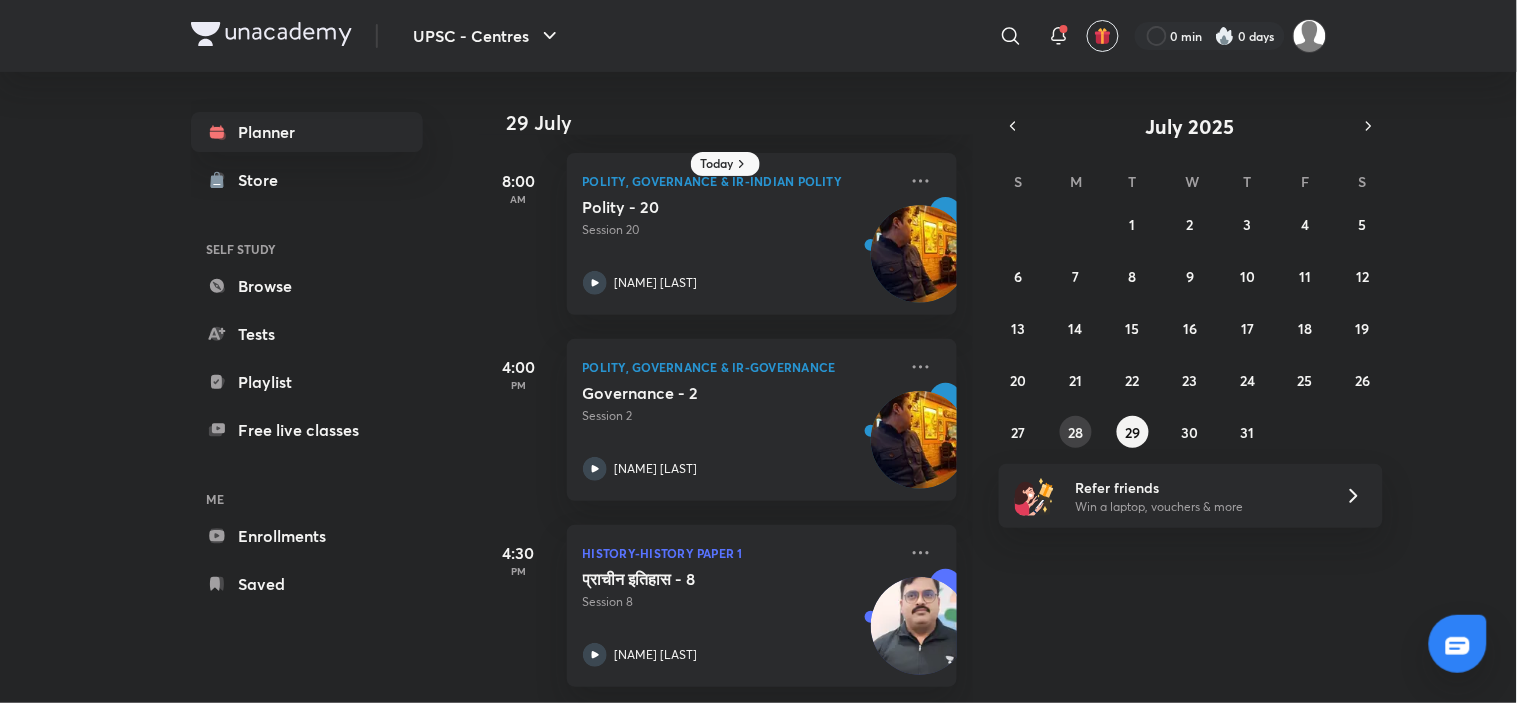 click on "28" at bounding box center (1075, 432) 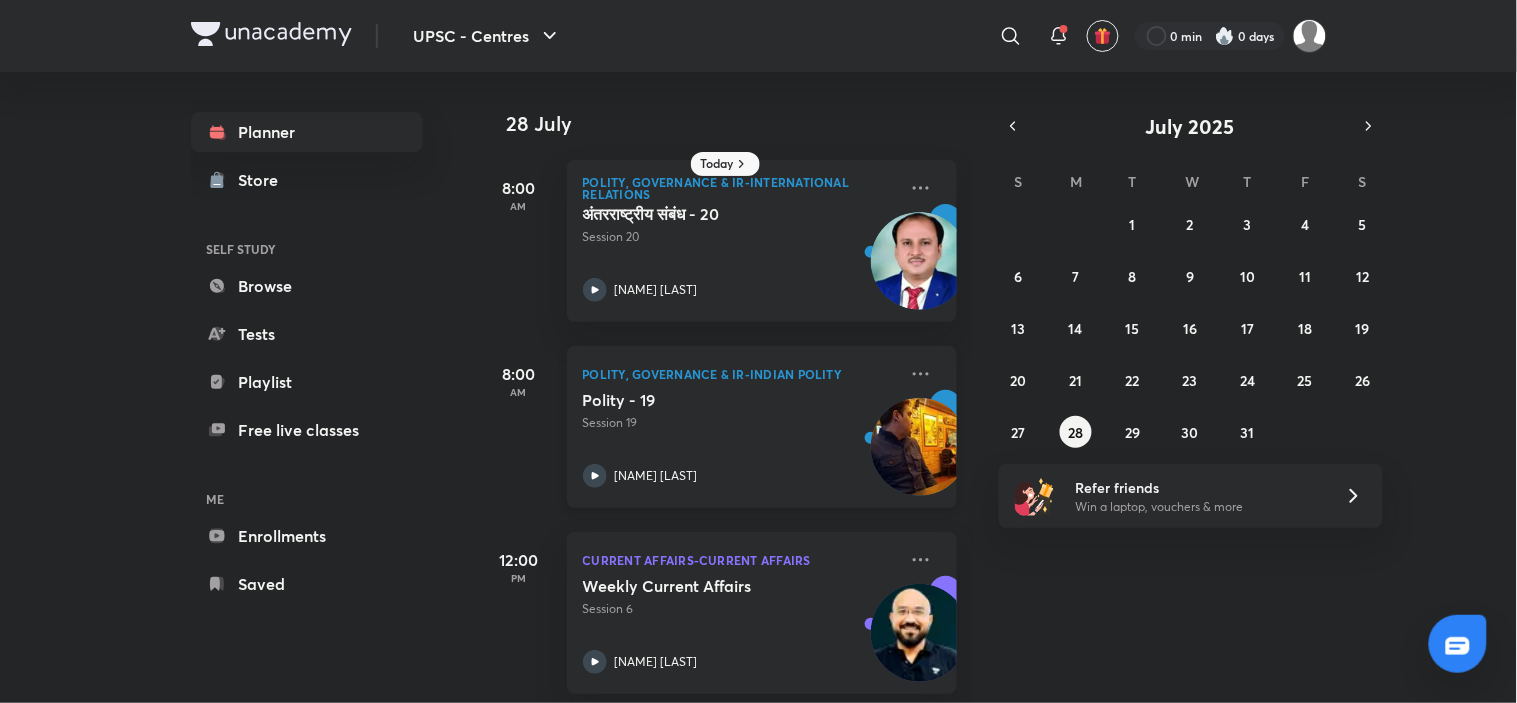 scroll, scrollTop: 395, scrollLeft: 0, axis: vertical 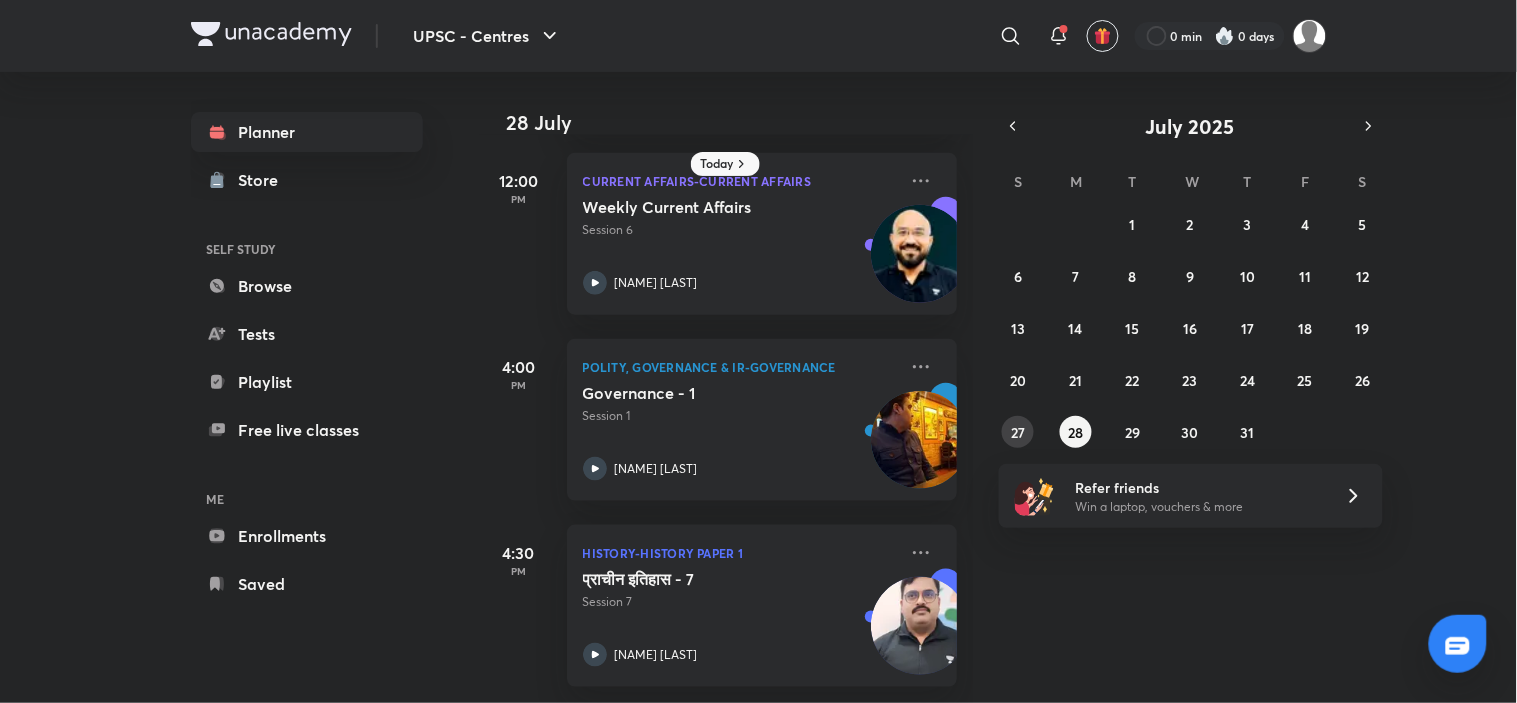 click on "27" at bounding box center (1018, 432) 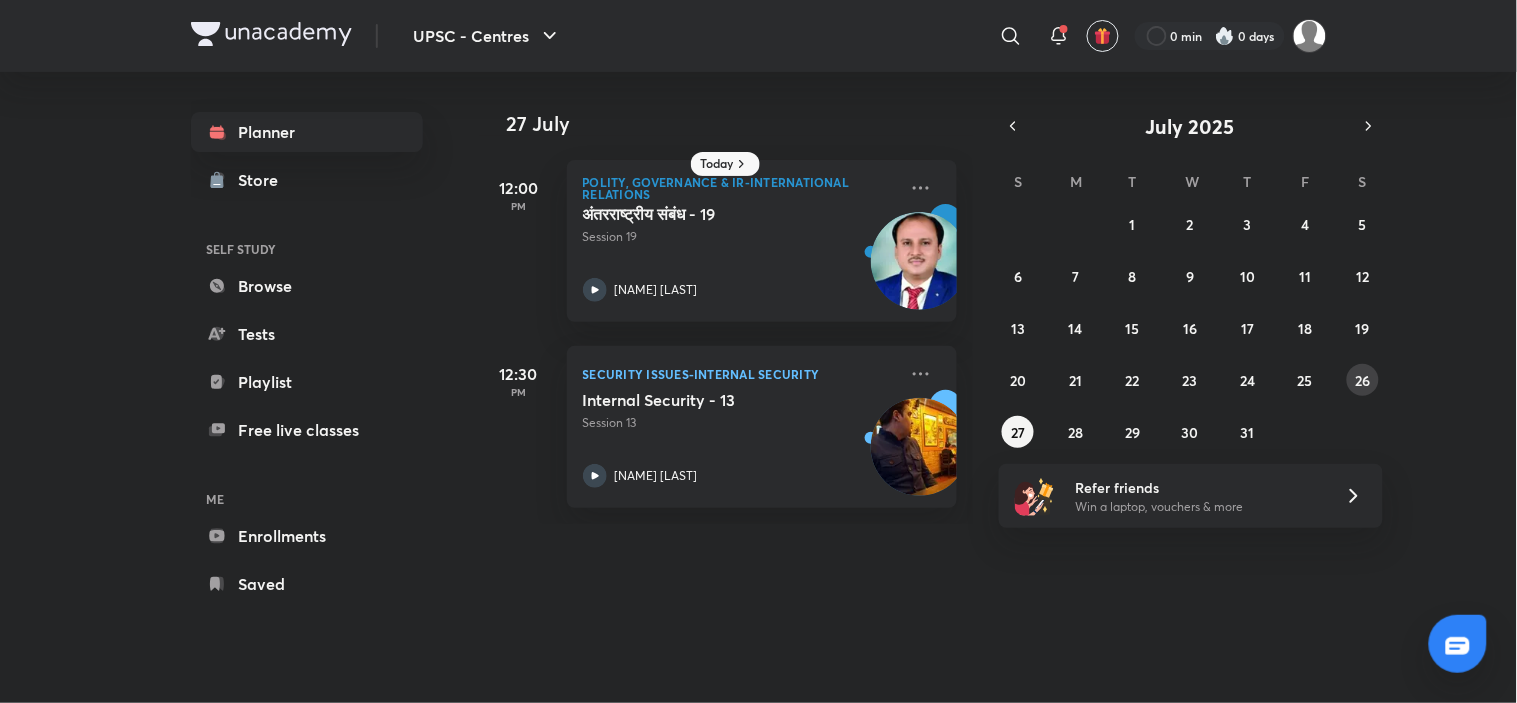 click on "26" at bounding box center (1362, 380) 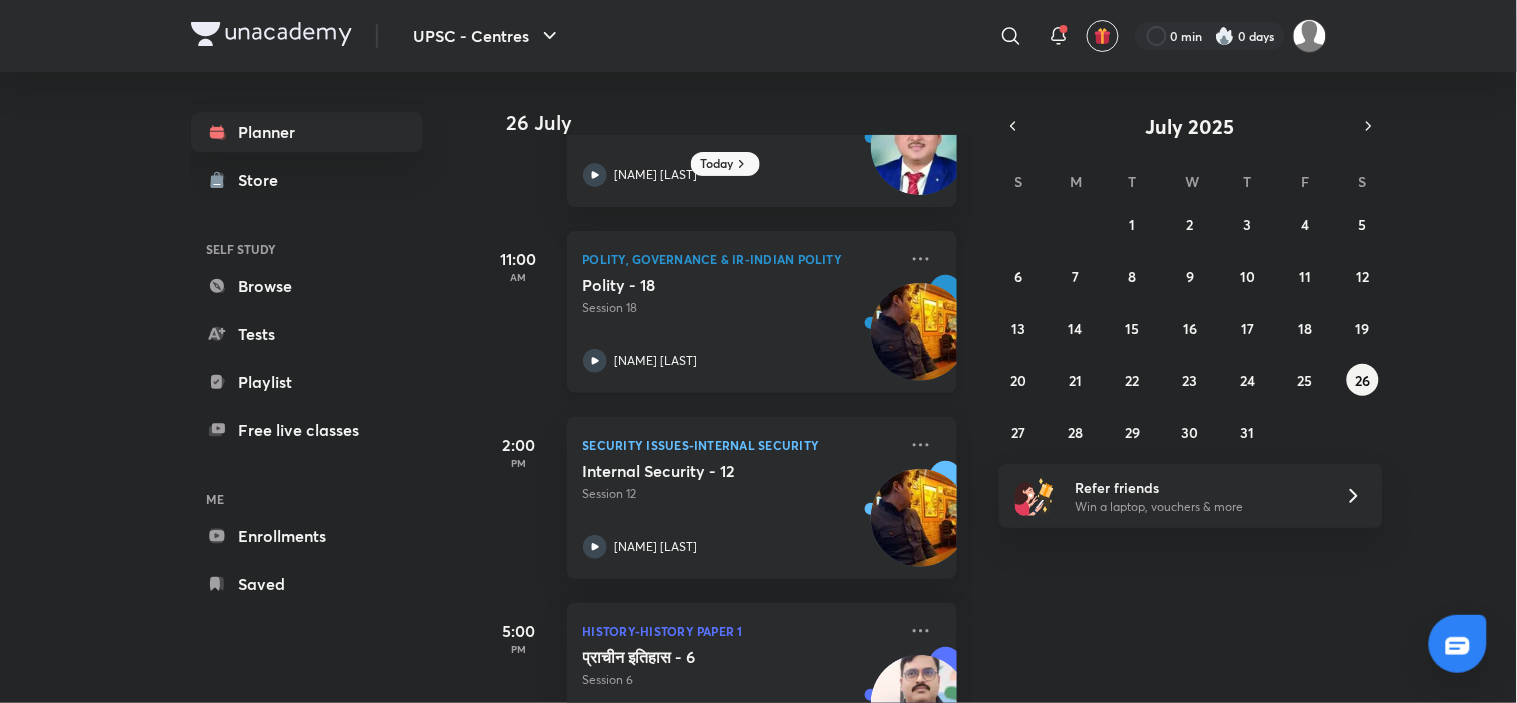 scroll, scrollTop: 208, scrollLeft: 0, axis: vertical 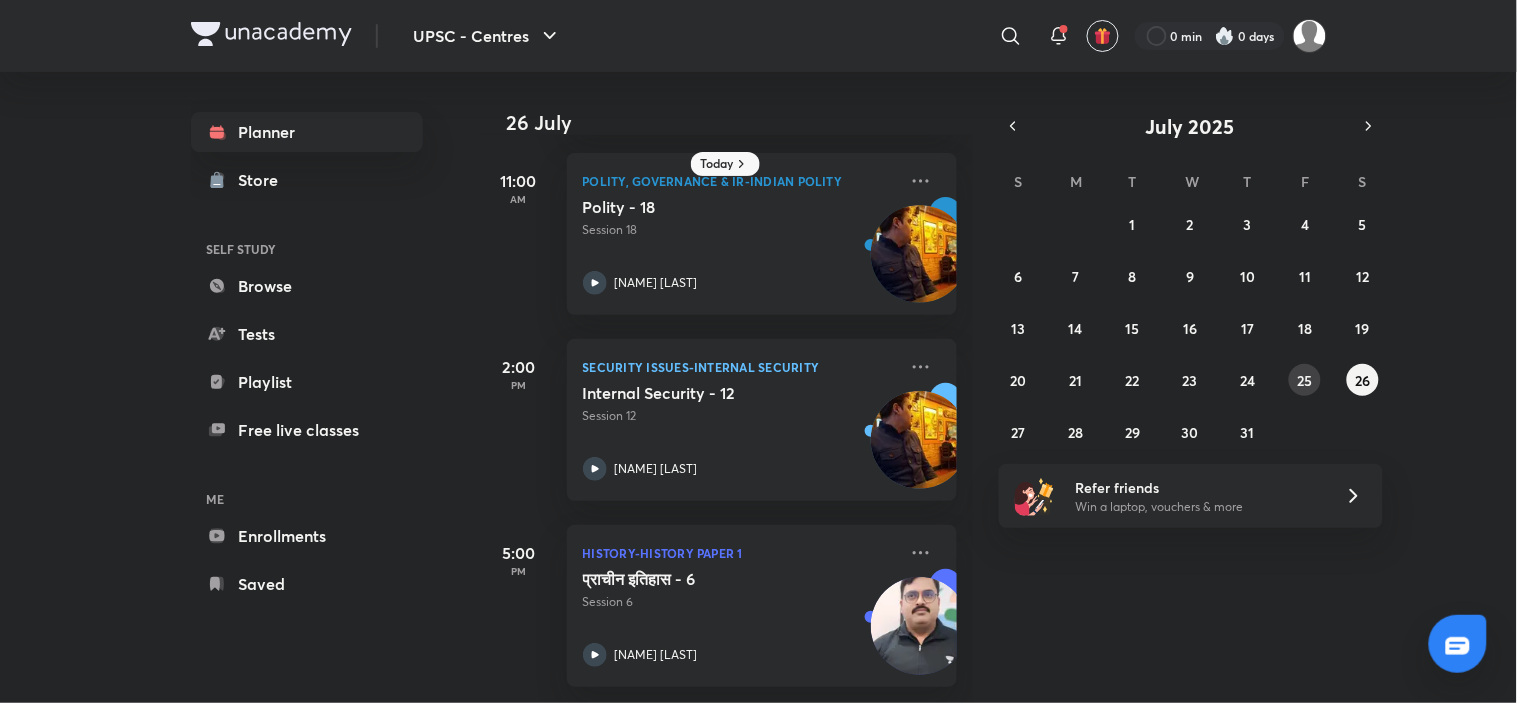 click on "25" at bounding box center [1305, 380] 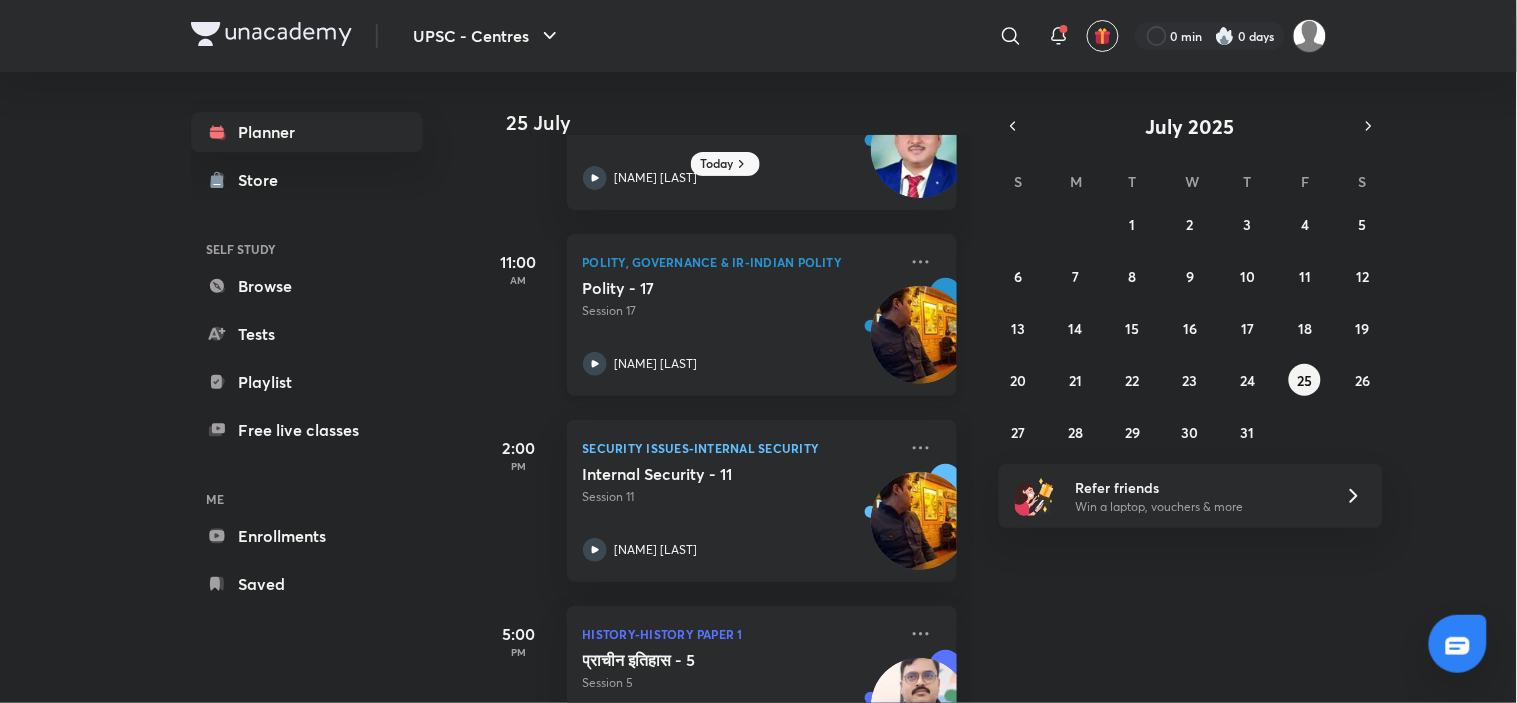 scroll, scrollTop: 208, scrollLeft: 0, axis: vertical 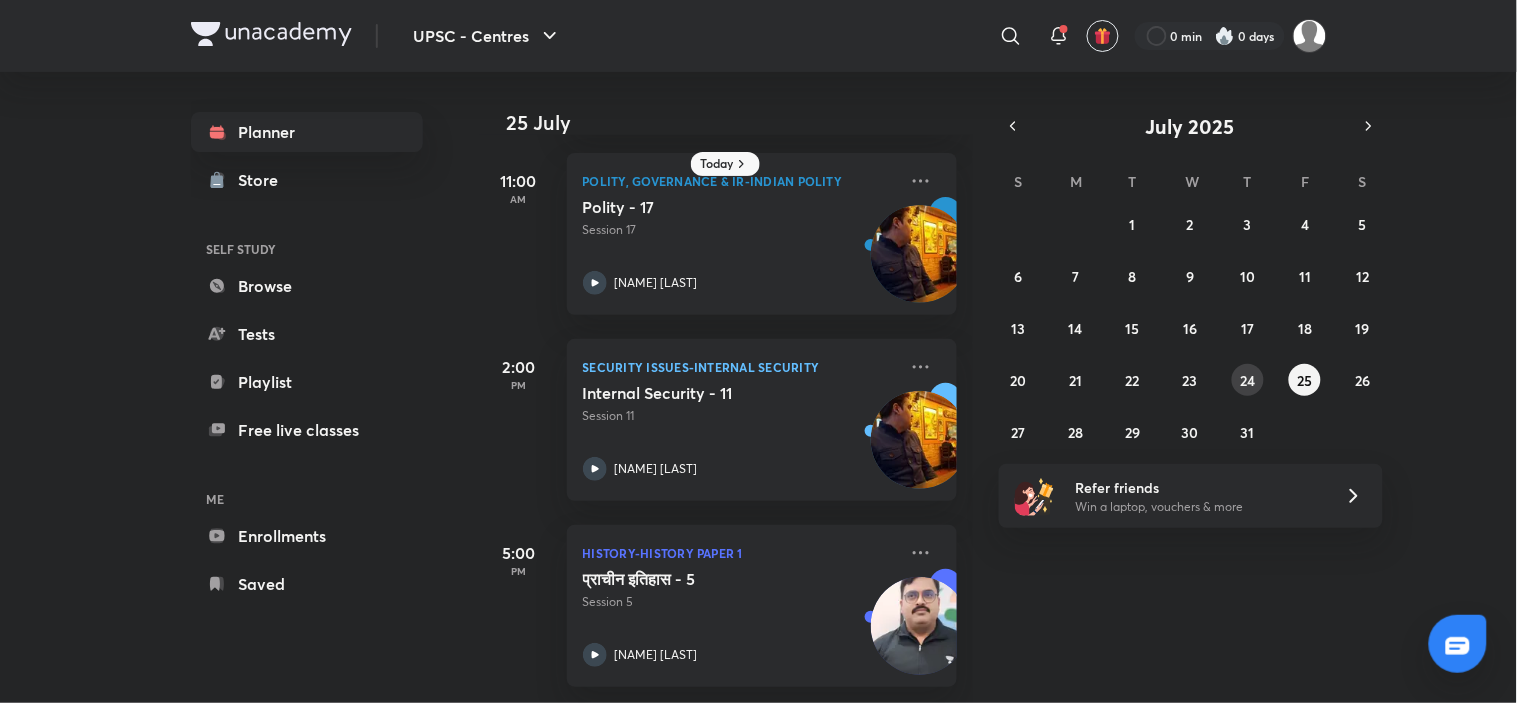 click on "24" at bounding box center (1248, 380) 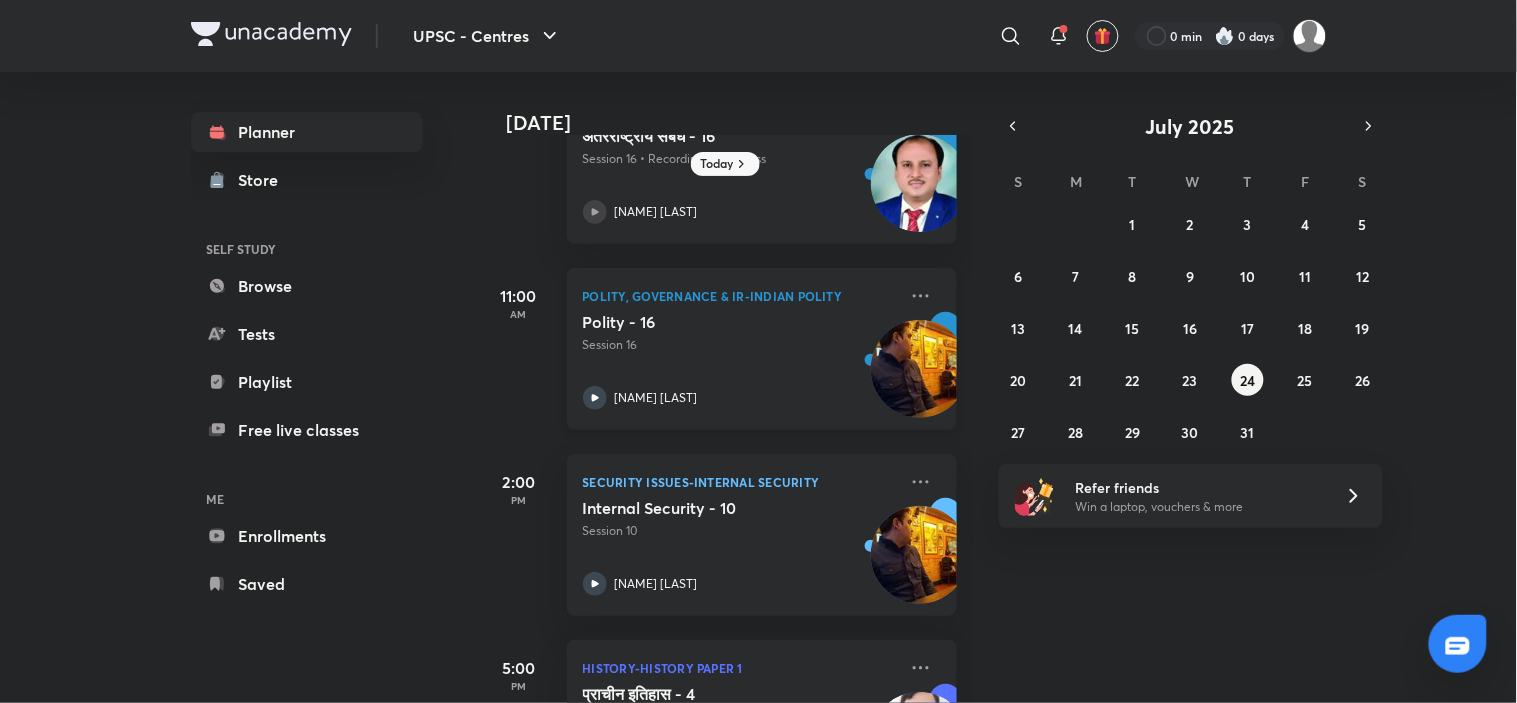 scroll, scrollTop: 0, scrollLeft: 0, axis: both 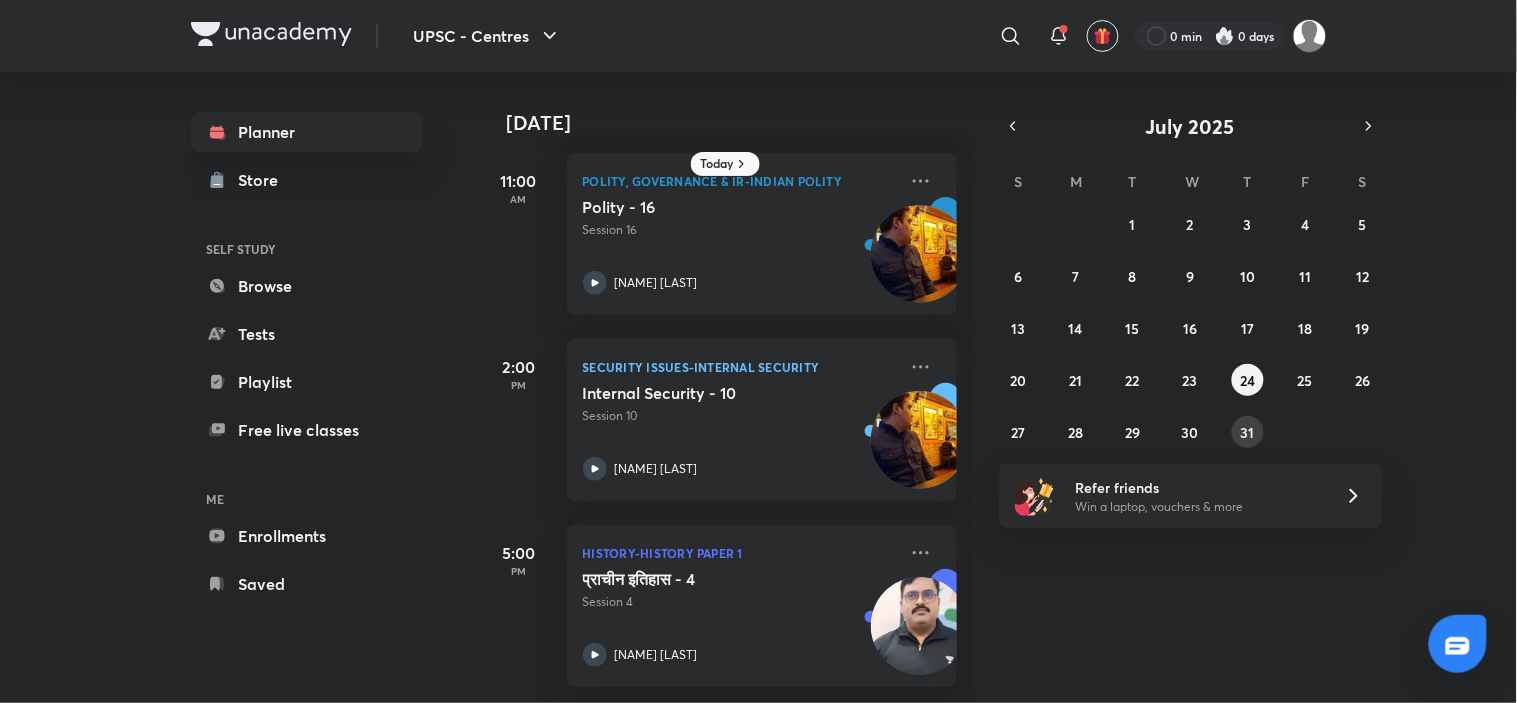click on "31" at bounding box center (1248, 432) 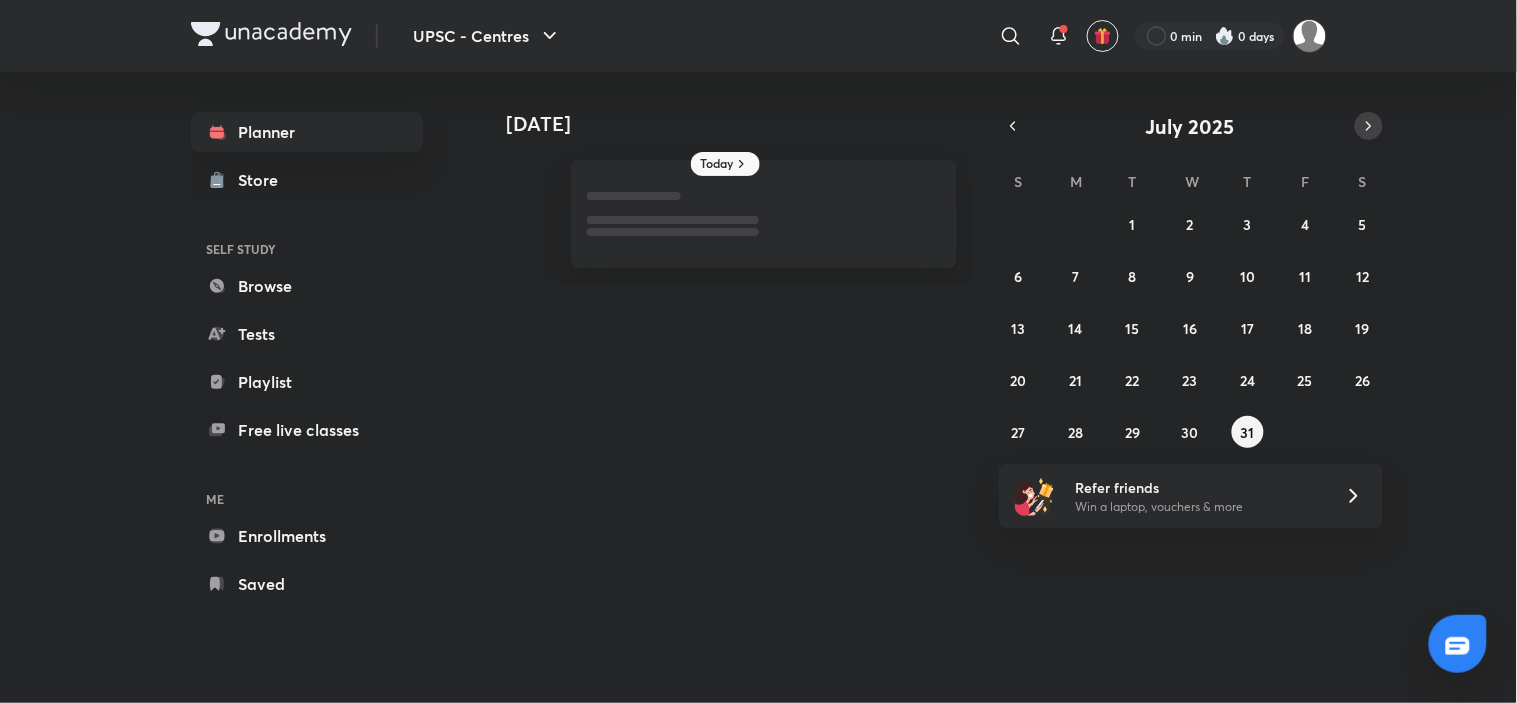 click 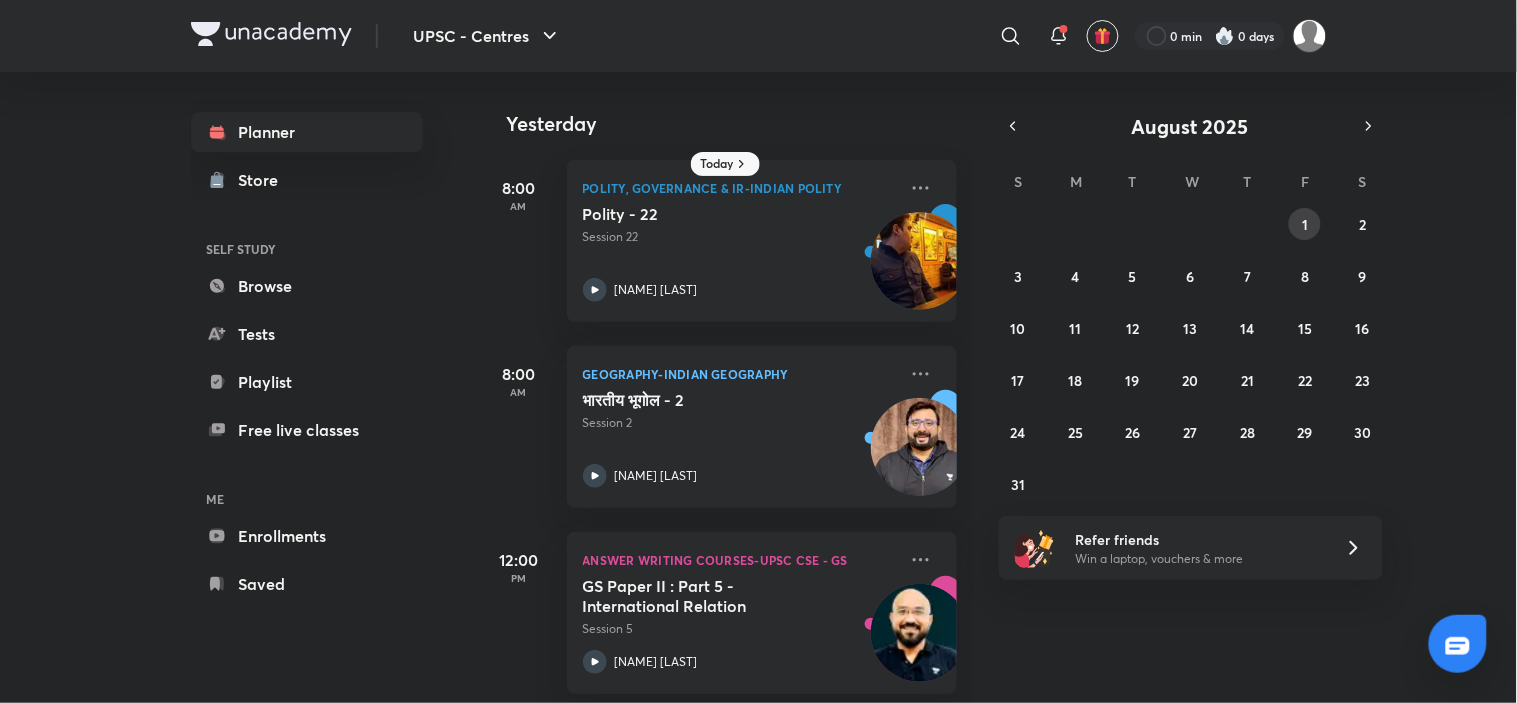 click on "1" at bounding box center [1305, 224] 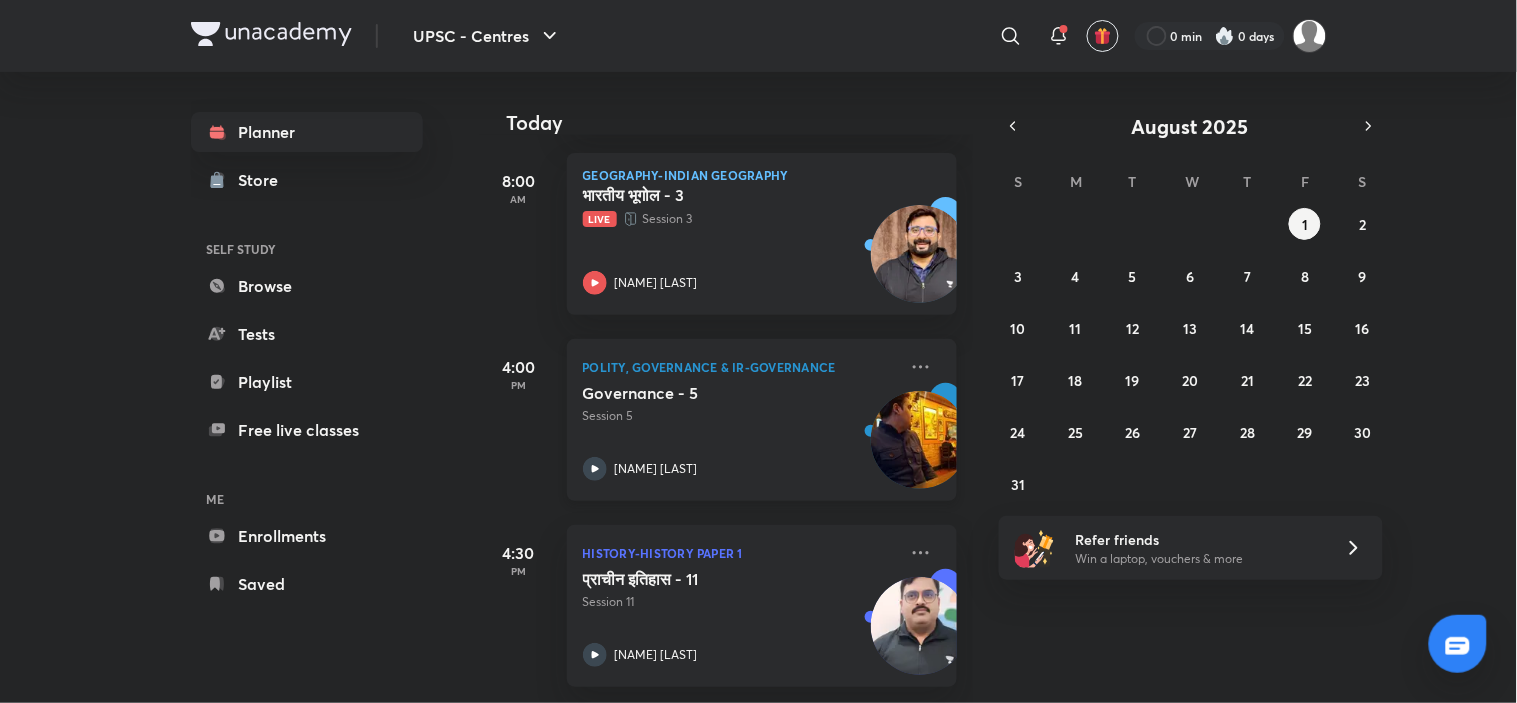 scroll, scrollTop: 301, scrollLeft: 0, axis: vertical 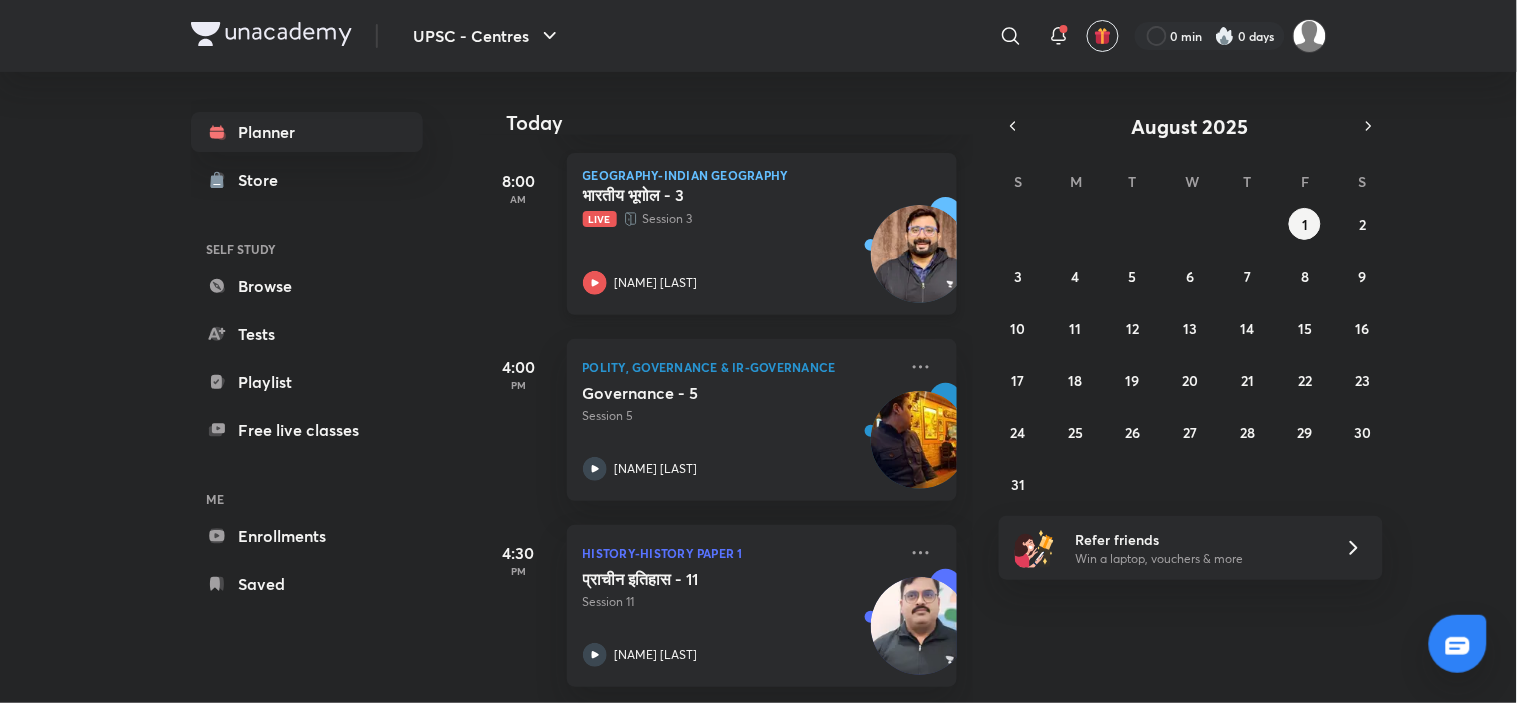 click on "भारतीय भूगोल - 3 Live Session 3 Apurva Mehrotra" at bounding box center [740, 240] 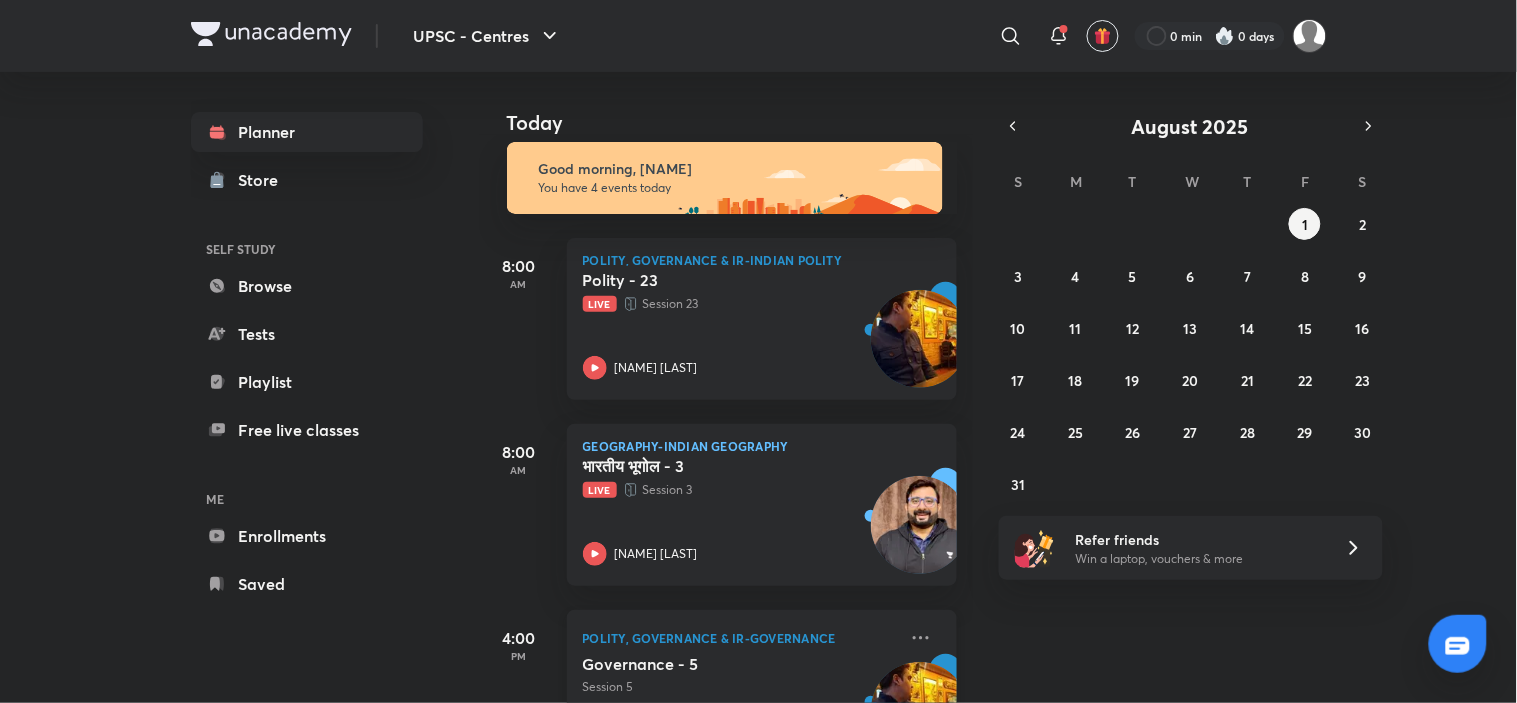 scroll, scrollTop: 0, scrollLeft: 0, axis: both 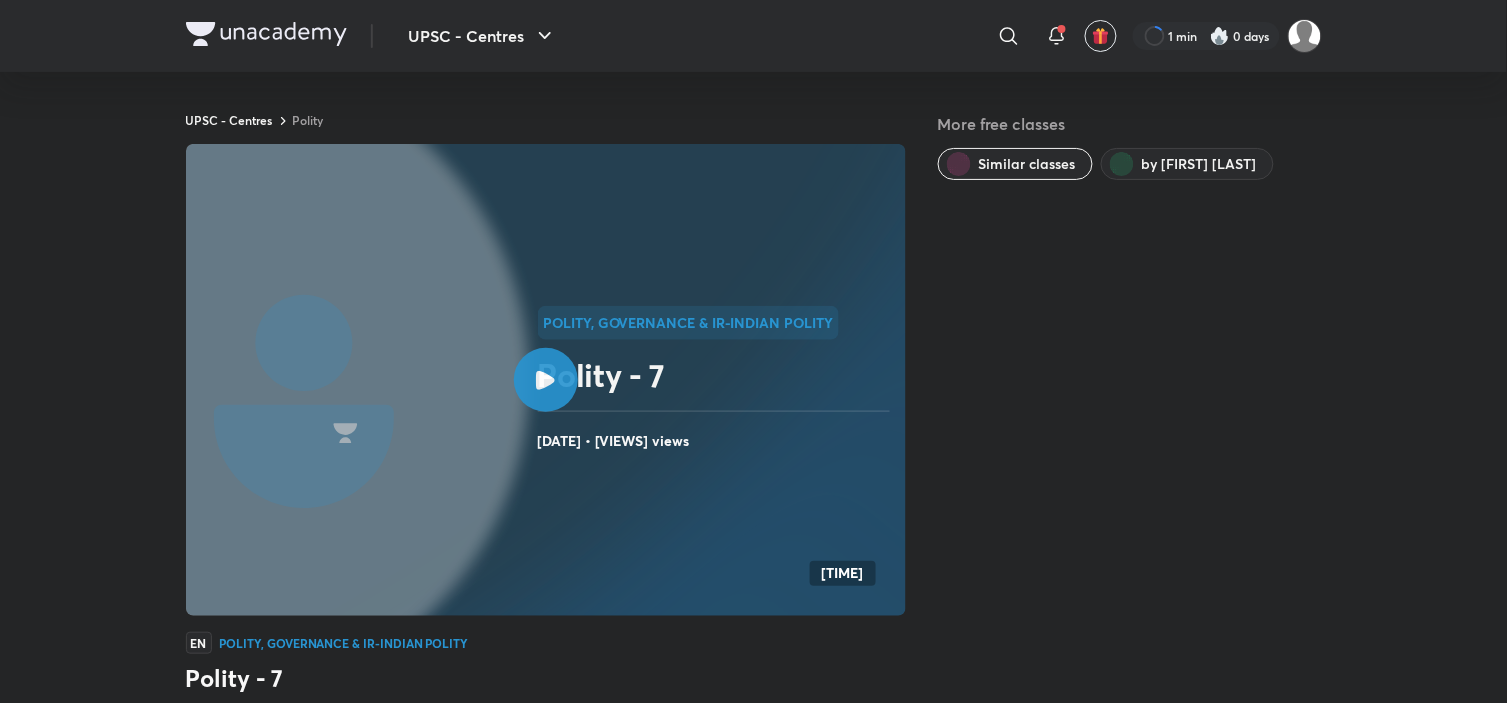 click at bounding box center [266, 34] 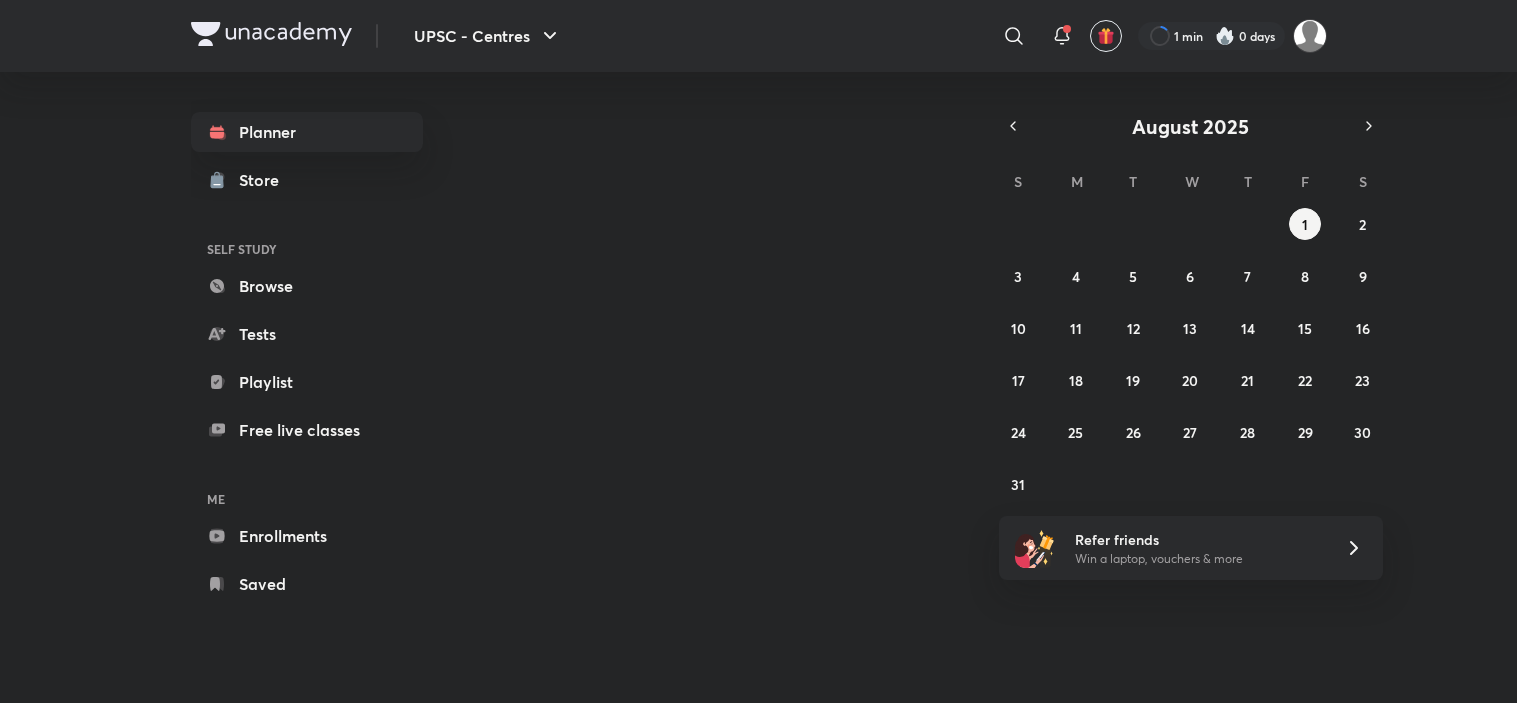 scroll, scrollTop: 0, scrollLeft: 0, axis: both 